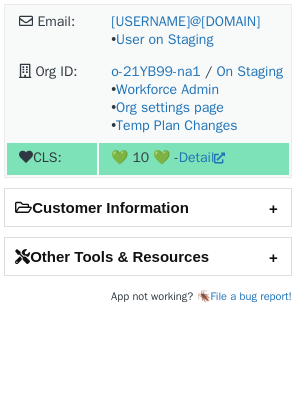 scroll, scrollTop: 0, scrollLeft: 0, axis: both 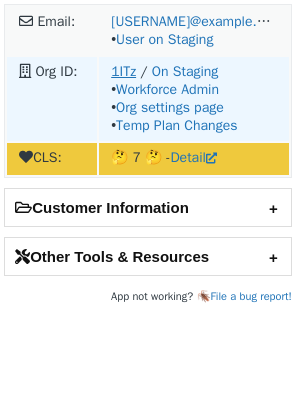 click on "1ITz" at bounding box center (123, 71) 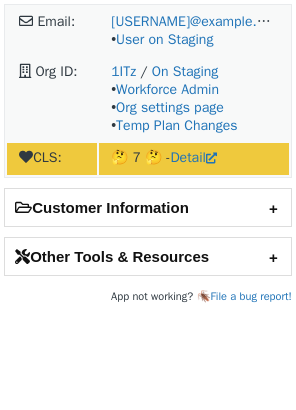 scroll, scrollTop: 0, scrollLeft: 0, axis: both 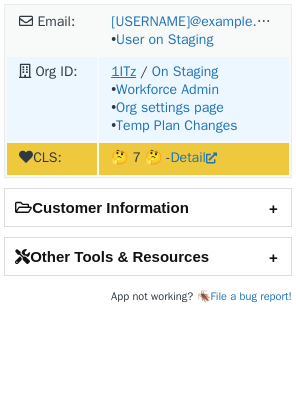 click on "1ITz" at bounding box center [123, 71] 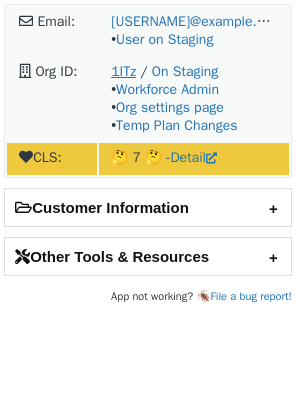 scroll, scrollTop: 0, scrollLeft: 0, axis: both 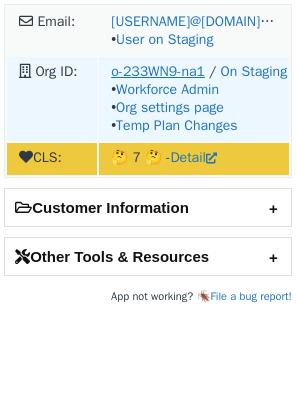 click on "o-233WN9-na1" at bounding box center (158, 71) 